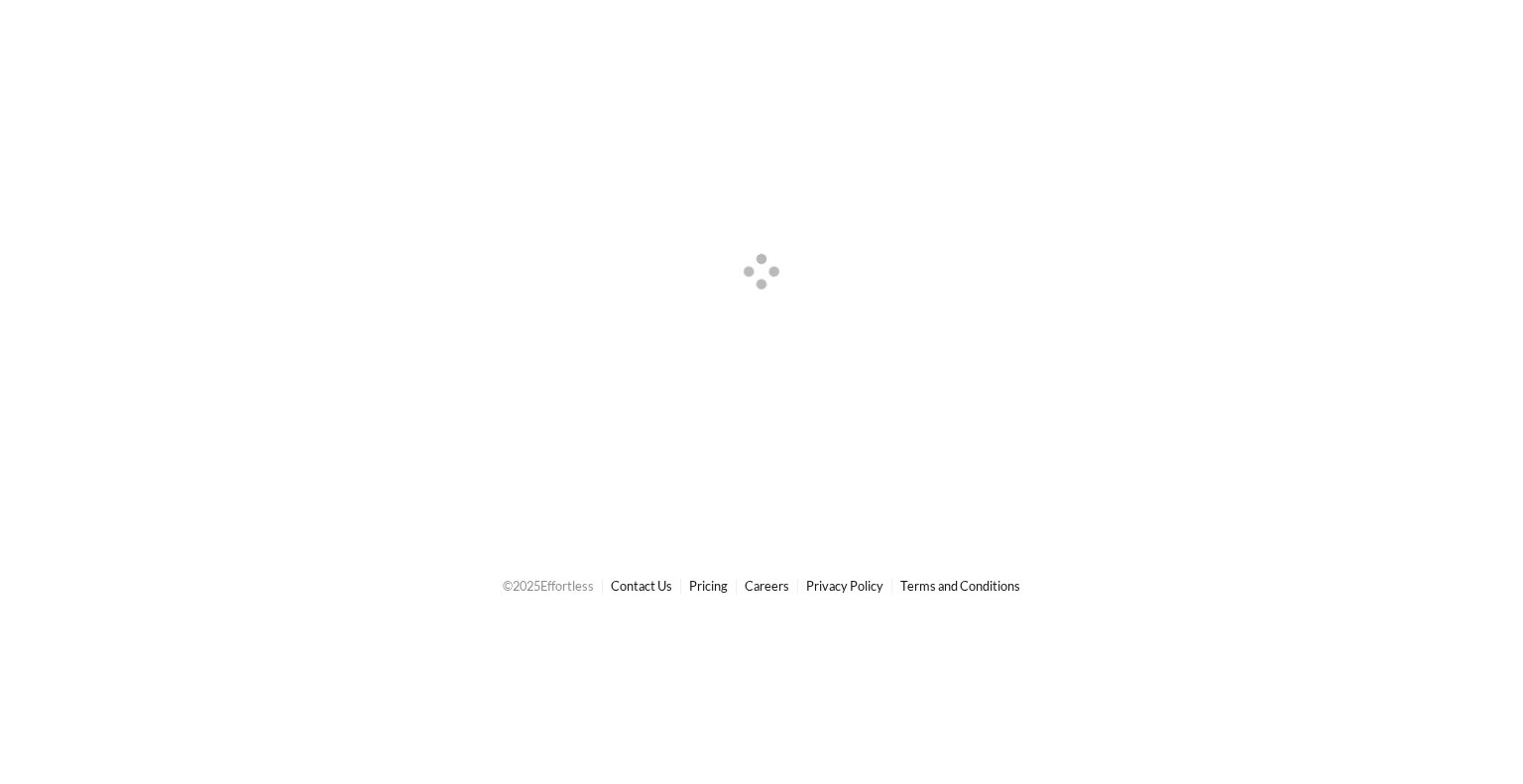scroll, scrollTop: 0, scrollLeft: 0, axis: both 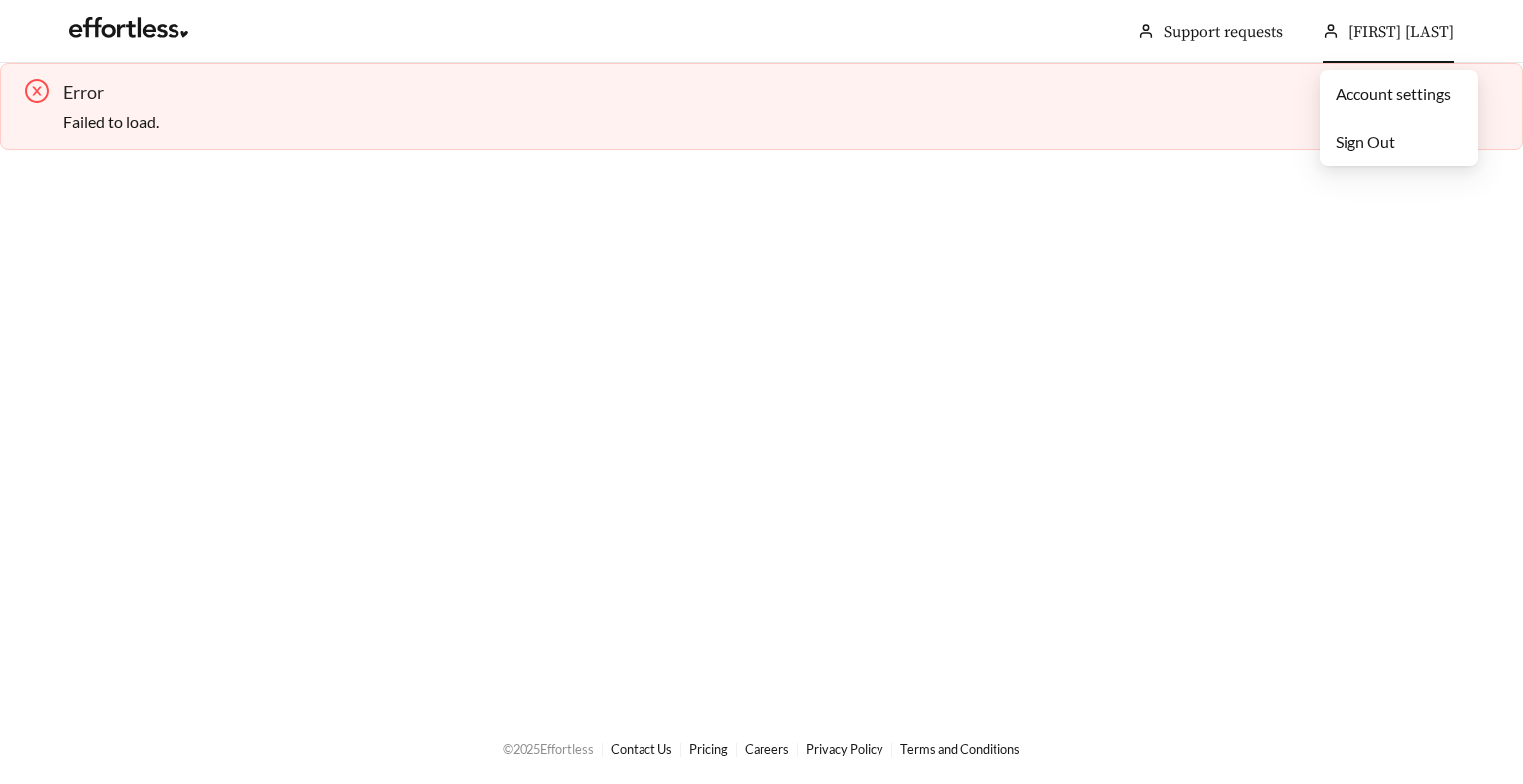 click on "[FIRST] [LAST]" at bounding box center [1401, 32] 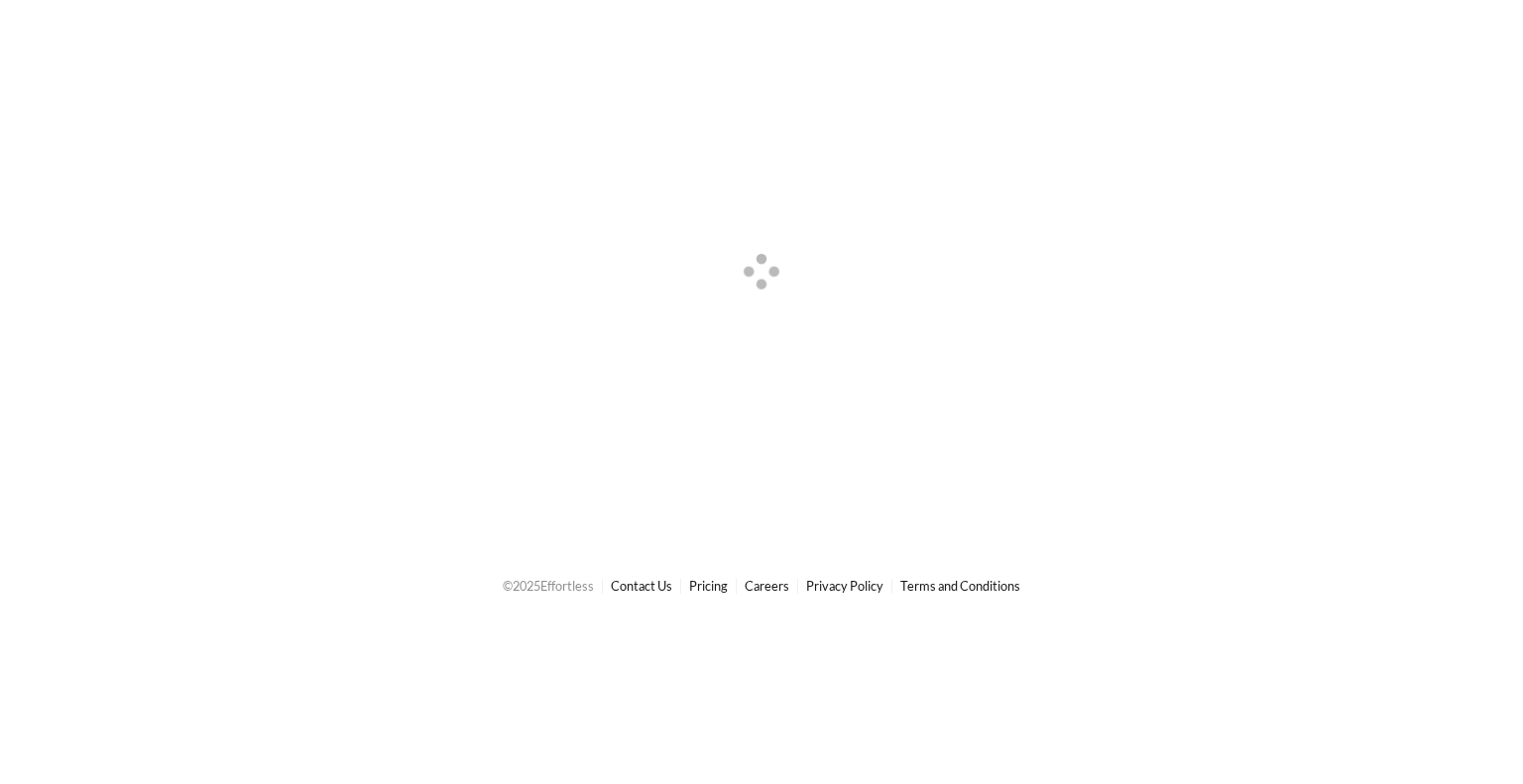 scroll, scrollTop: 0, scrollLeft: 0, axis: both 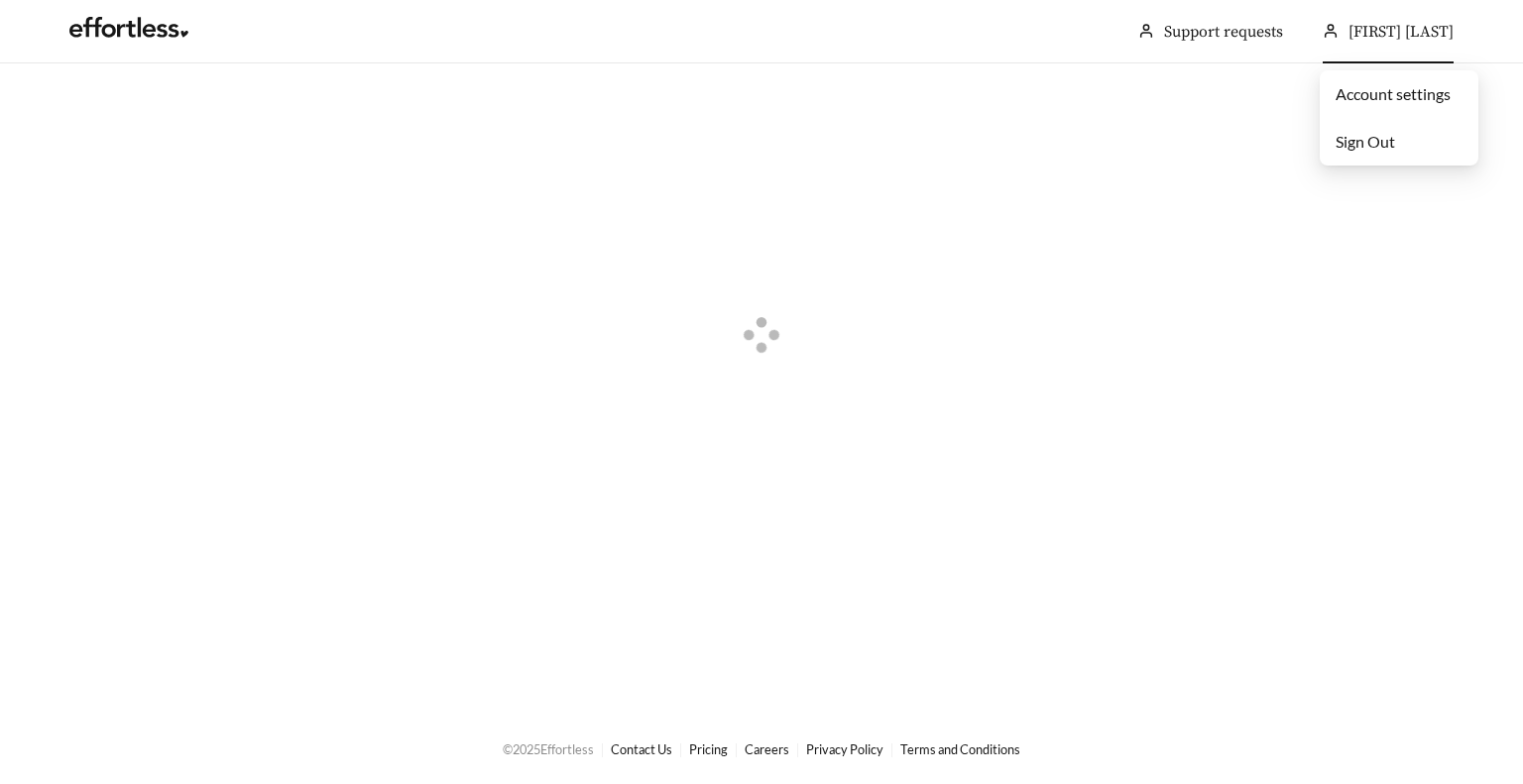 click on "[FIRST] [LAST]" at bounding box center (1388, 32) 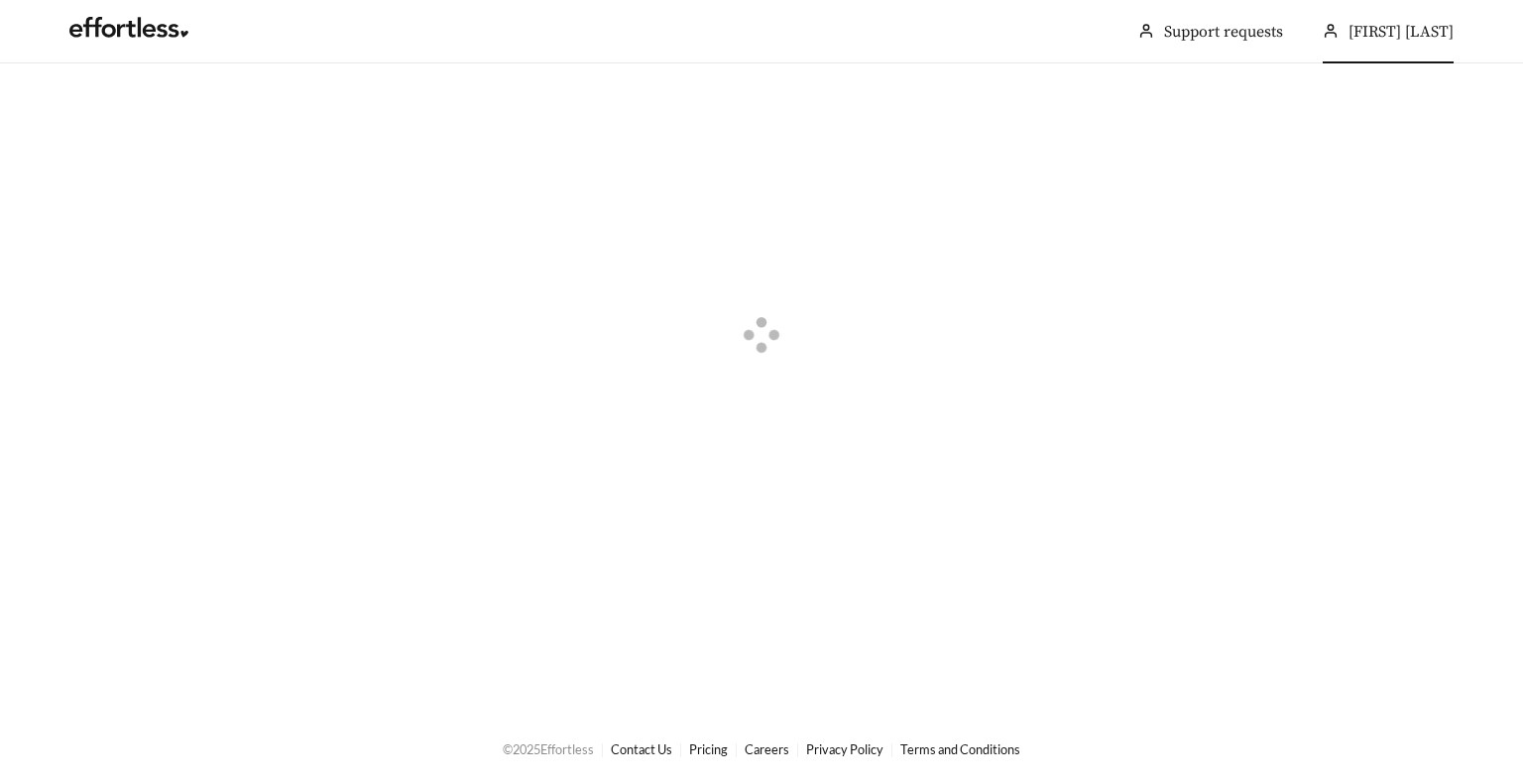 drag, startPoint x: 1072, startPoint y: 211, endPoint x: 992, endPoint y: 253, distance: 90.35486 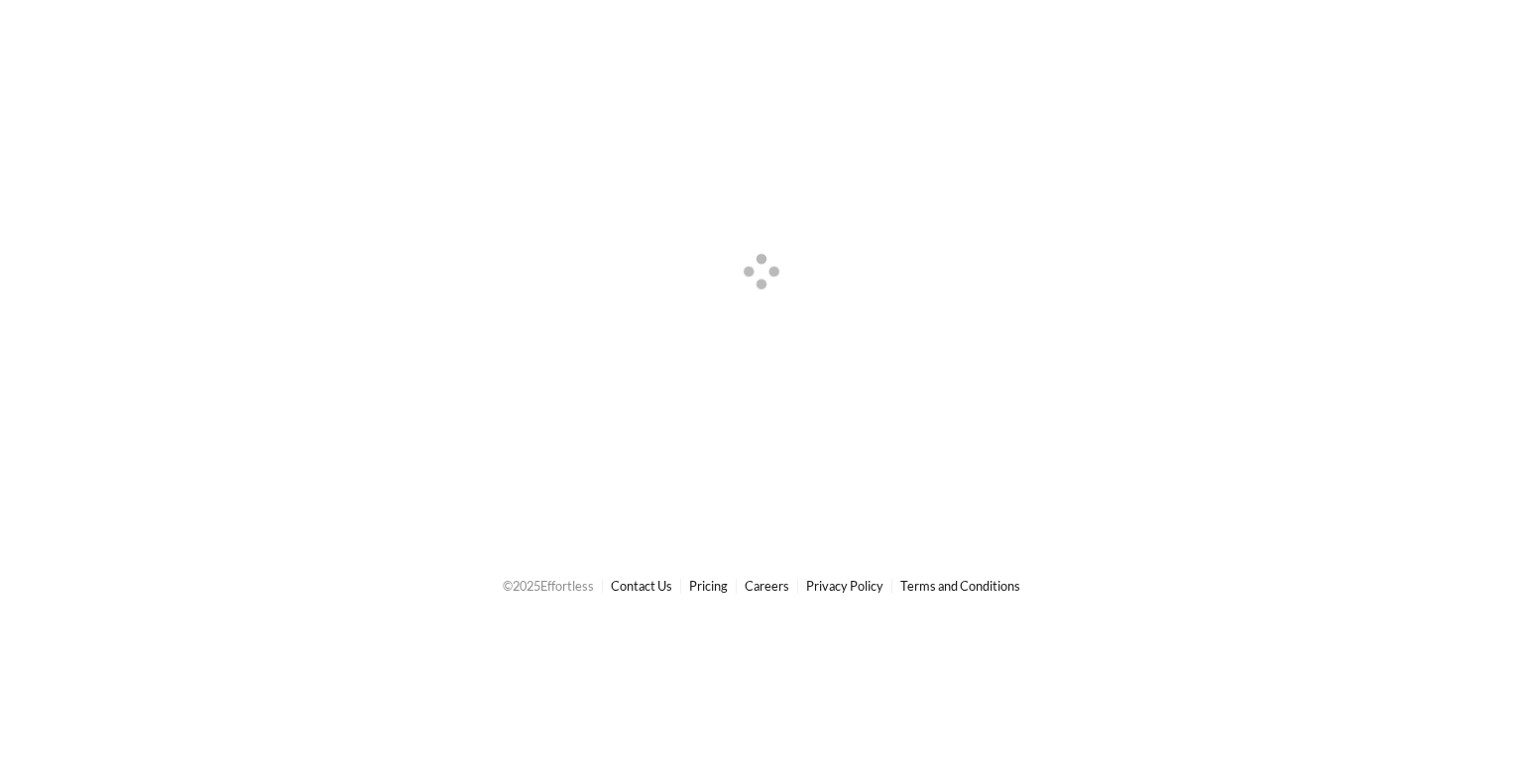 scroll, scrollTop: 0, scrollLeft: 0, axis: both 